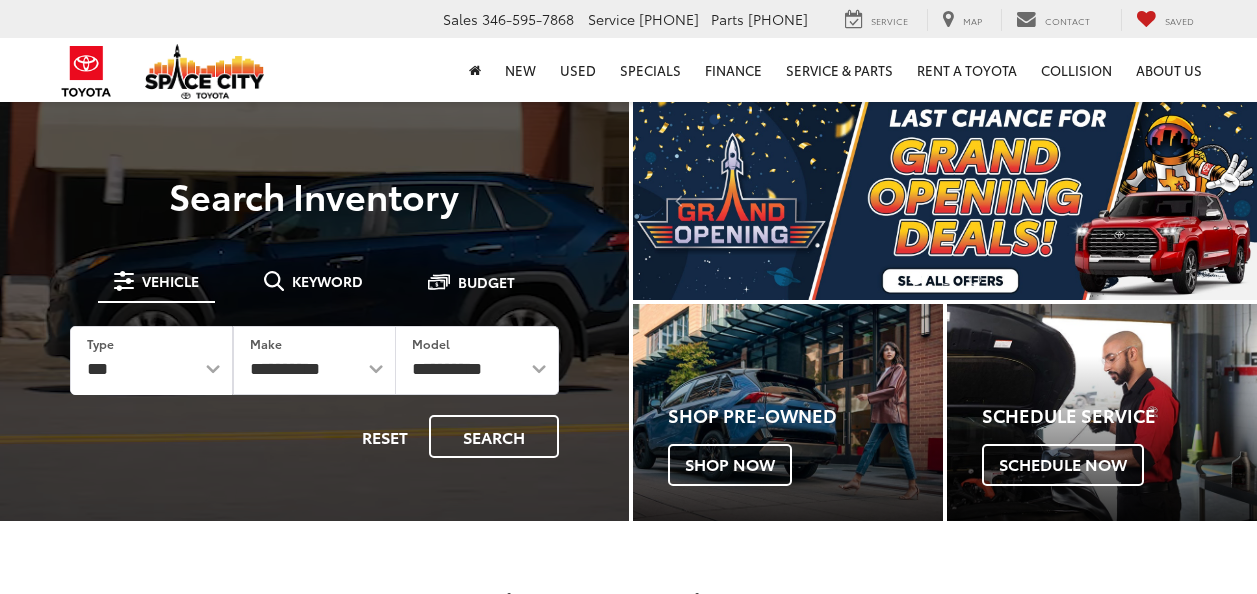 scroll, scrollTop: 0, scrollLeft: 0, axis: both 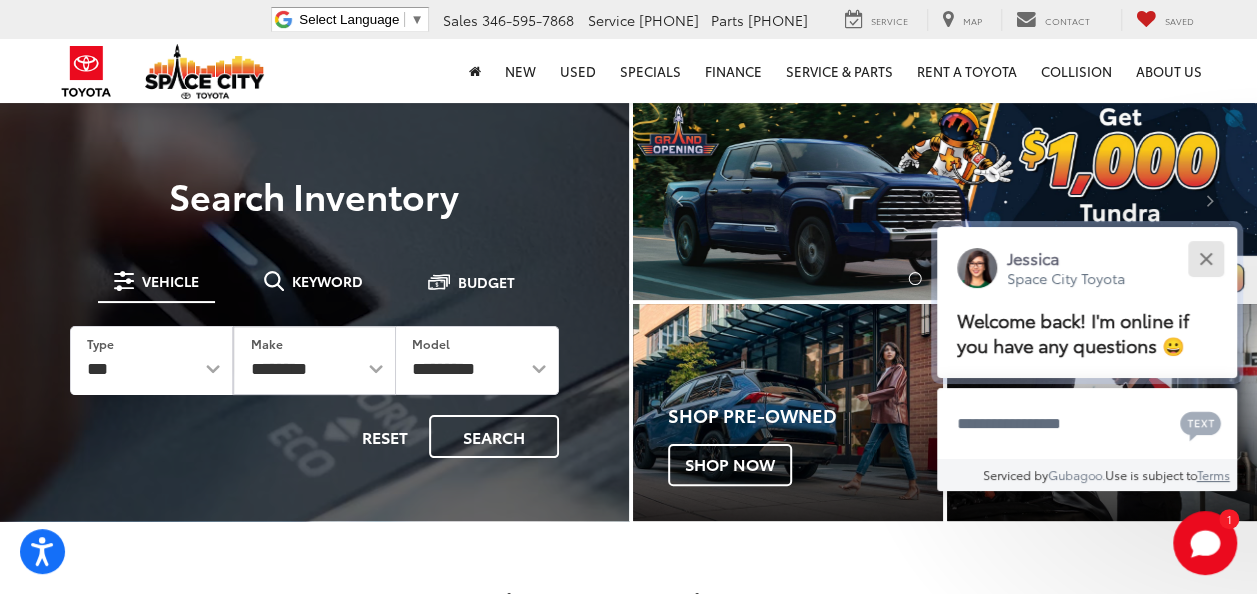 click at bounding box center (1205, 258) 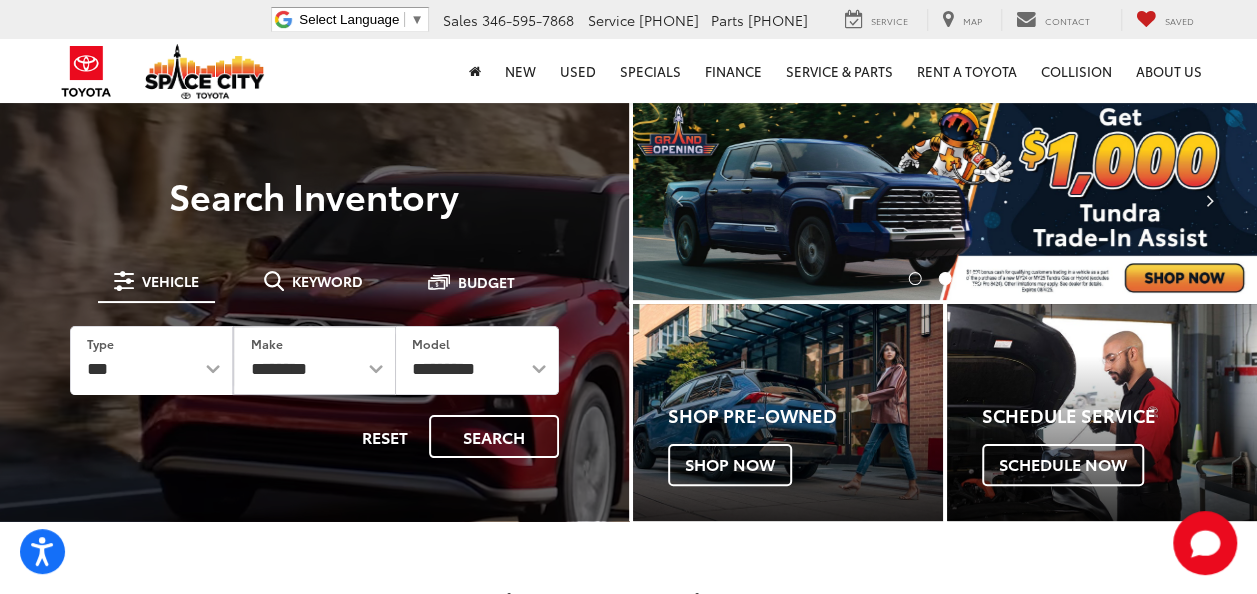 click at bounding box center [1210, 200] 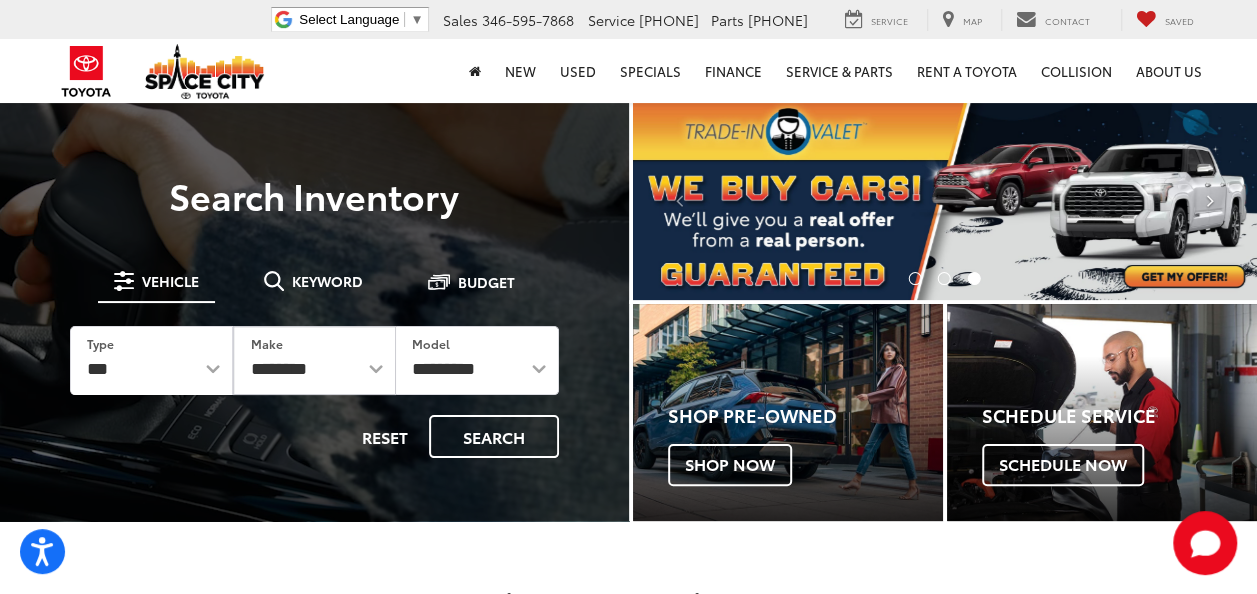 click at bounding box center [1210, 200] 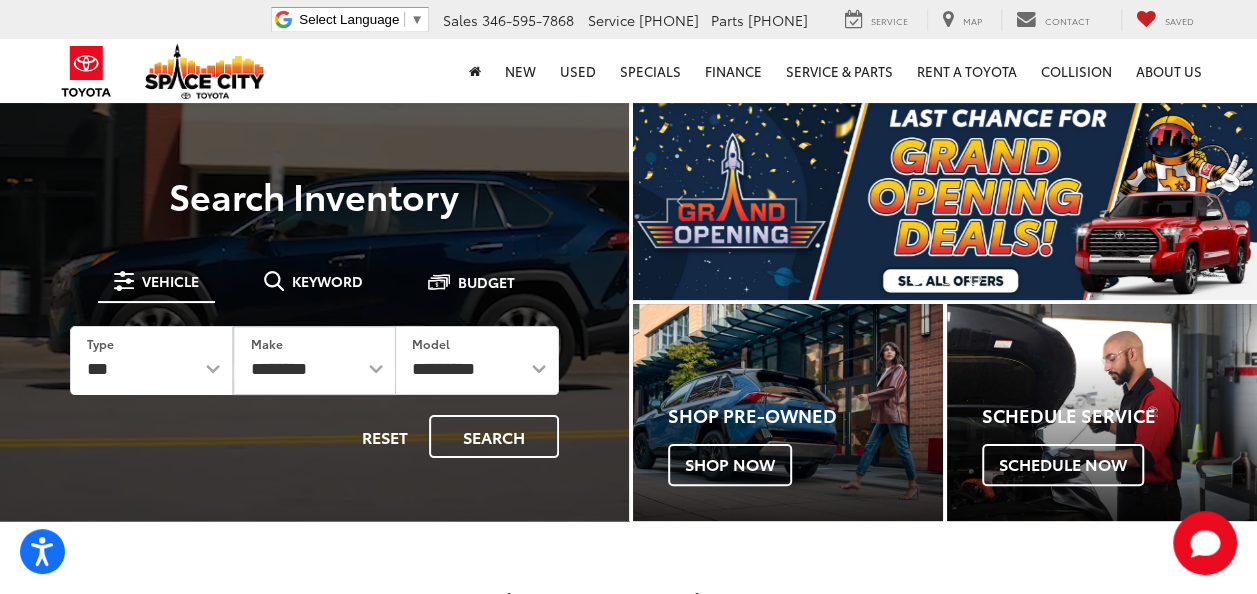 click at bounding box center (974, 278) 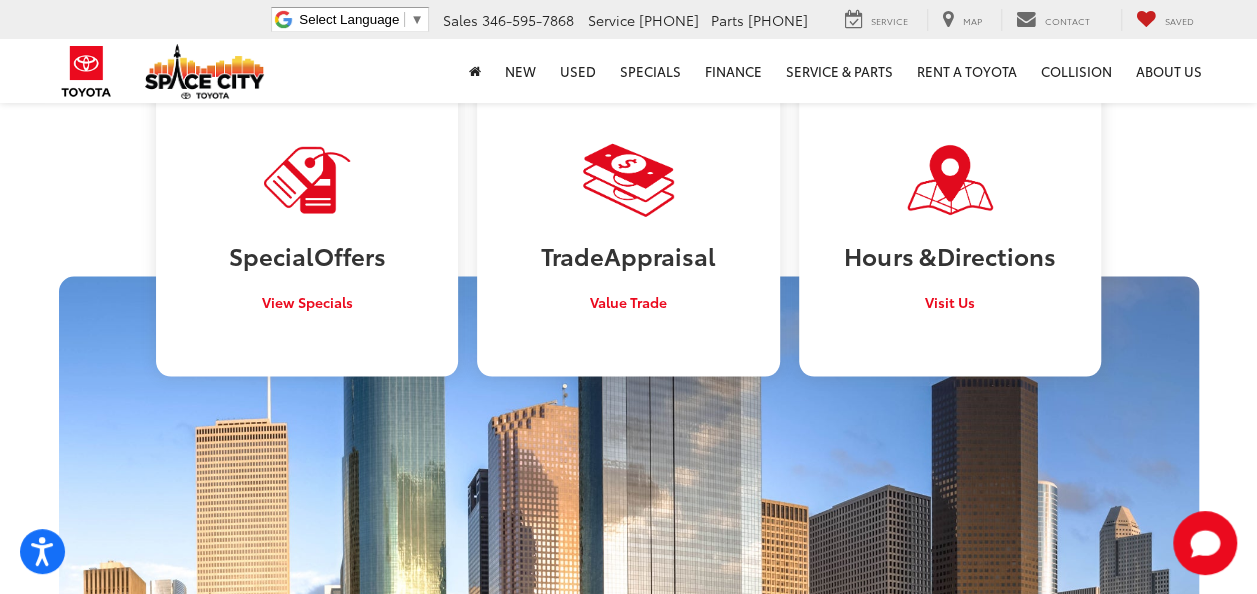scroll, scrollTop: 1673, scrollLeft: 0, axis: vertical 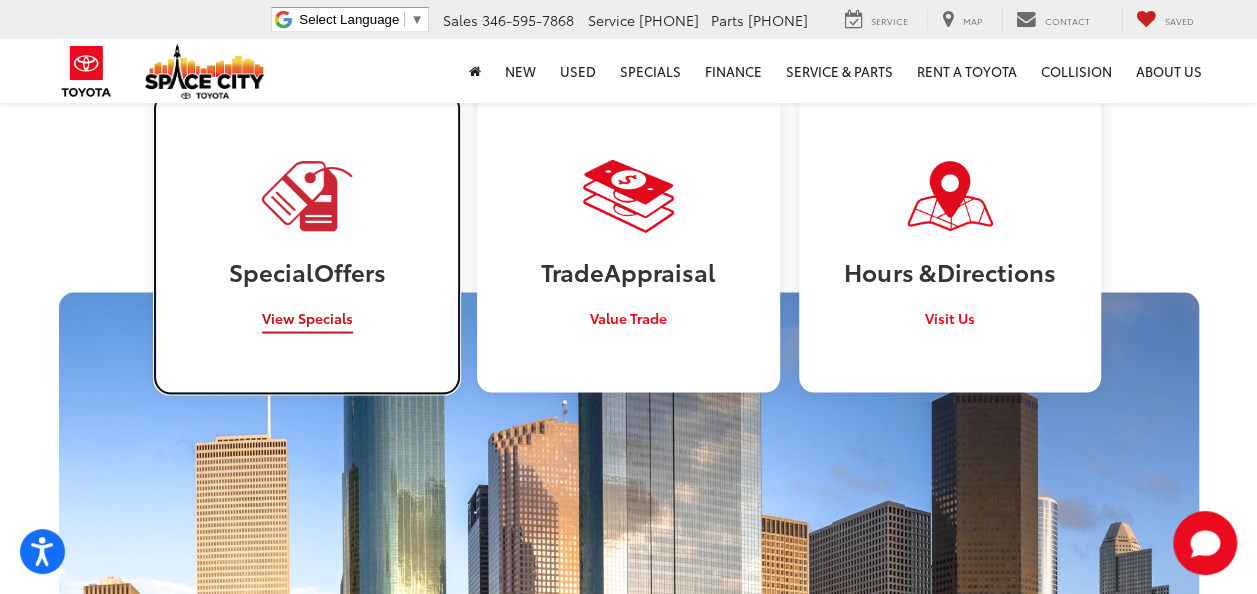 click on "View Specials" at bounding box center (307, 317) 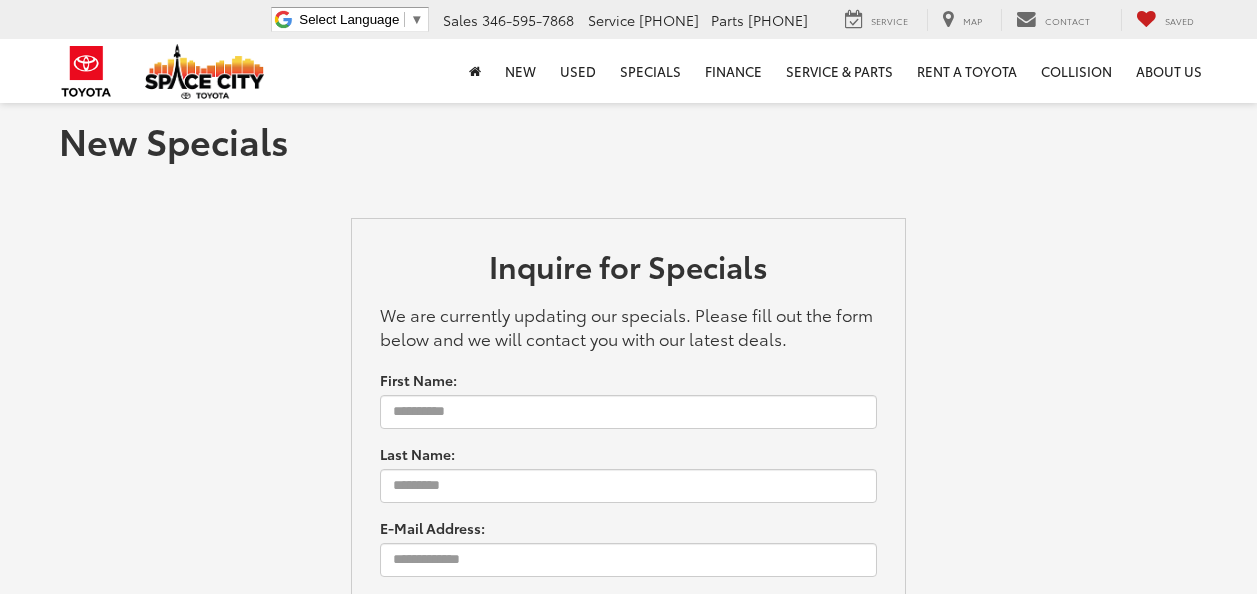 scroll, scrollTop: 0, scrollLeft: 0, axis: both 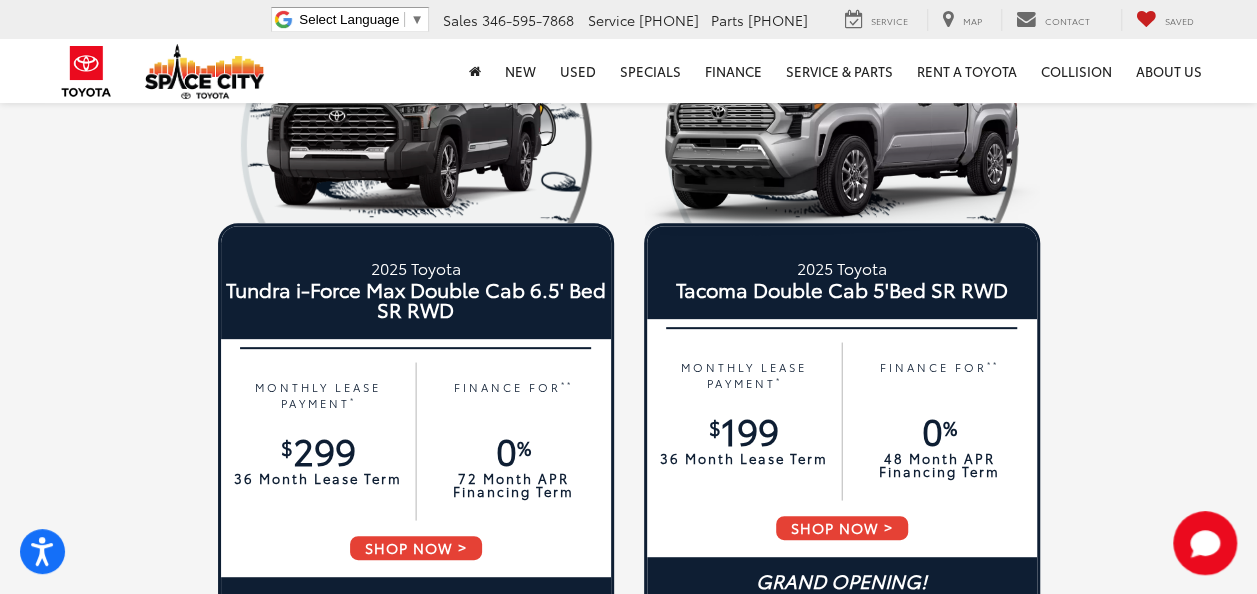 click on "2025 Toyota
Tundra i-Force Max Double Cab 6.5' Bed SR RWD
MONTHLY LEASE PAYMENT *
$ 299
36 Month Lease Term
FINANCE FOR **
0 %
72 Month APR Financing Term
SHOP NOW
GRAND OPENING!
VIN 5TFKB5AAXSX046954
STK SX046954
2025 Toyota
Tacoma Double Cab 5'Bed SR RWD
MONTHLY LEASE PAYMENT *
$ 199" at bounding box center (629, 1668) 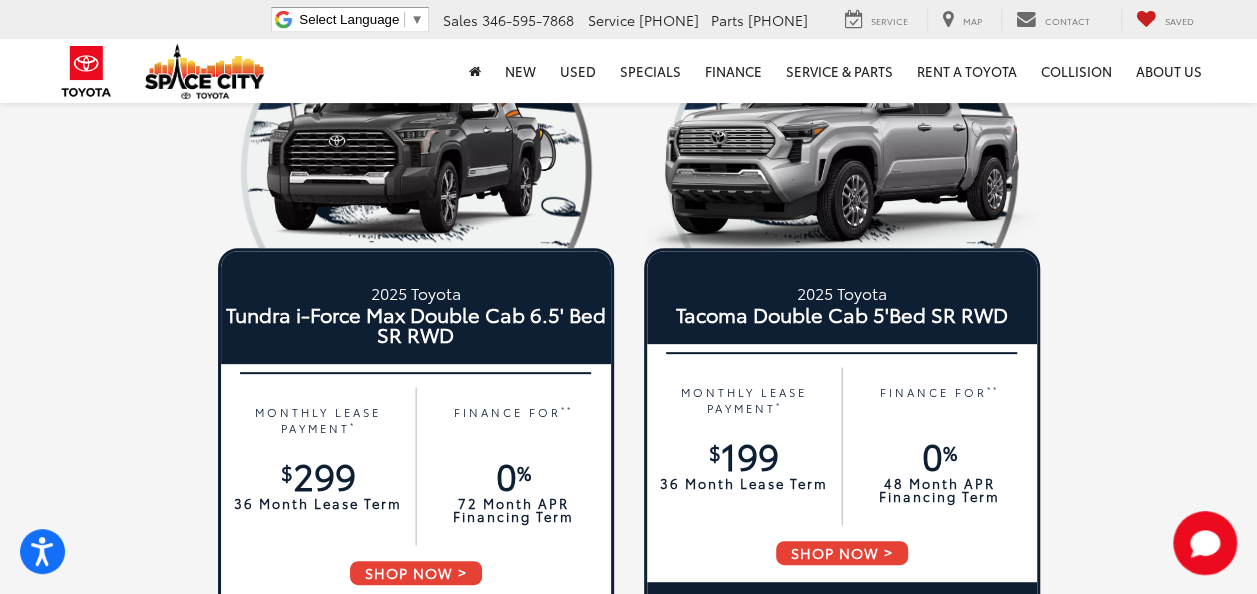 scroll, scrollTop: 0, scrollLeft: 0, axis: both 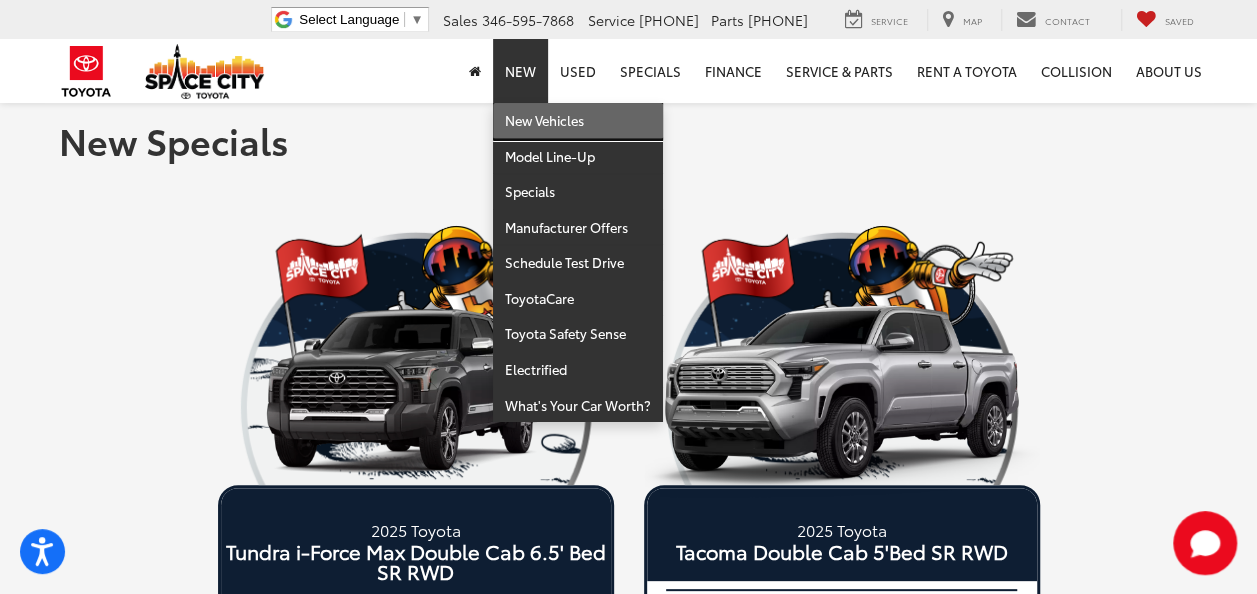 click on "New Vehicles" at bounding box center (578, 121) 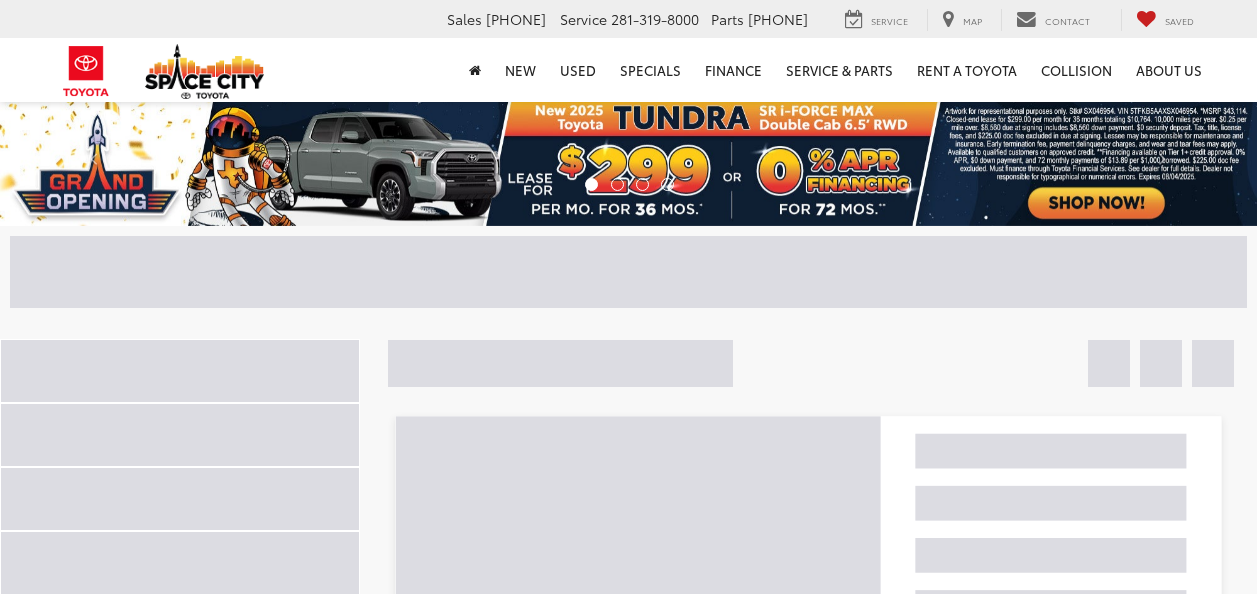 scroll, scrollTop: 0, scrollLeft: 0, axis: both 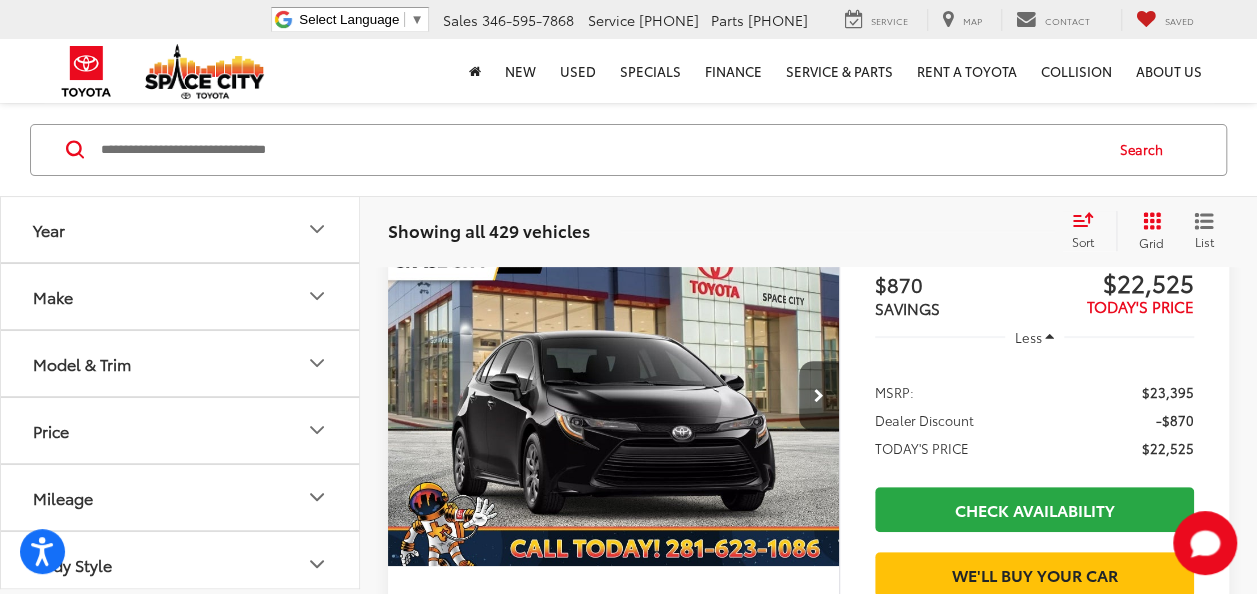 click on "Model & Trim" at bounding box center (181, 363) 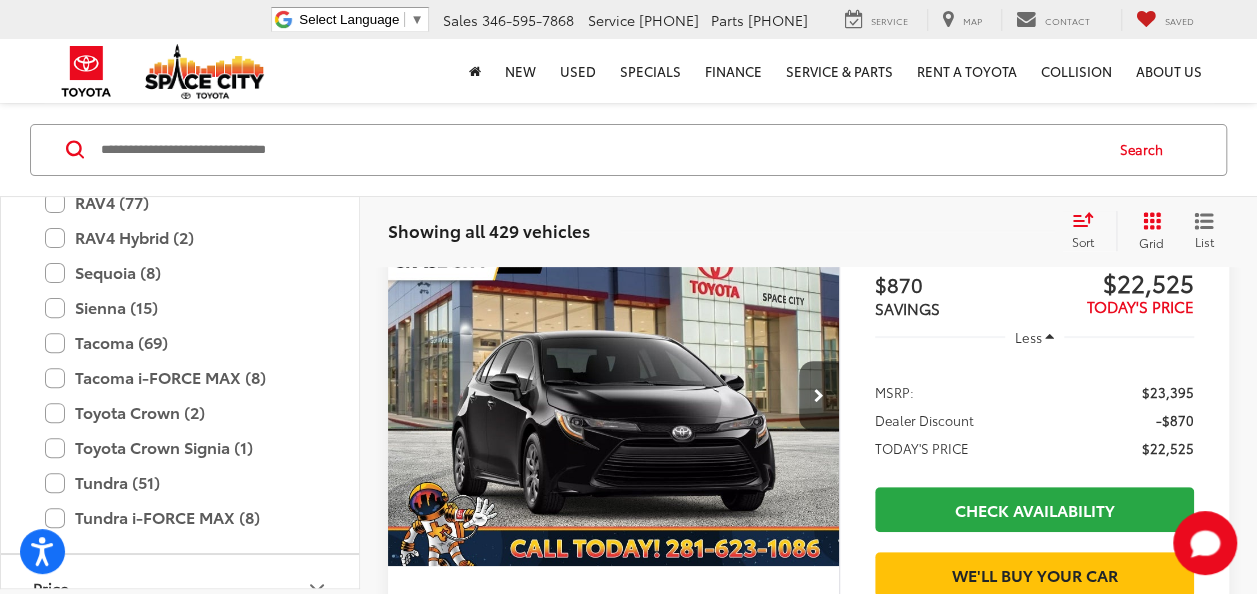 scroll, scrollTop: 823, scrollLeft: 0, axis: vertical 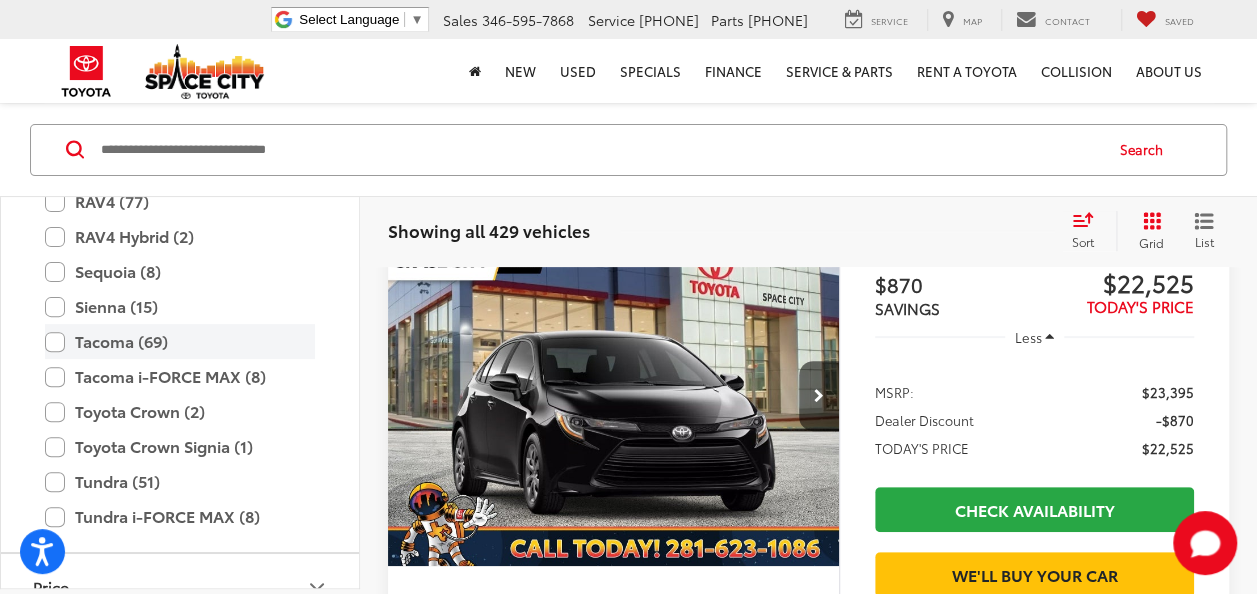 click on "Tacoma (69)" at bounding box center (180, 341) 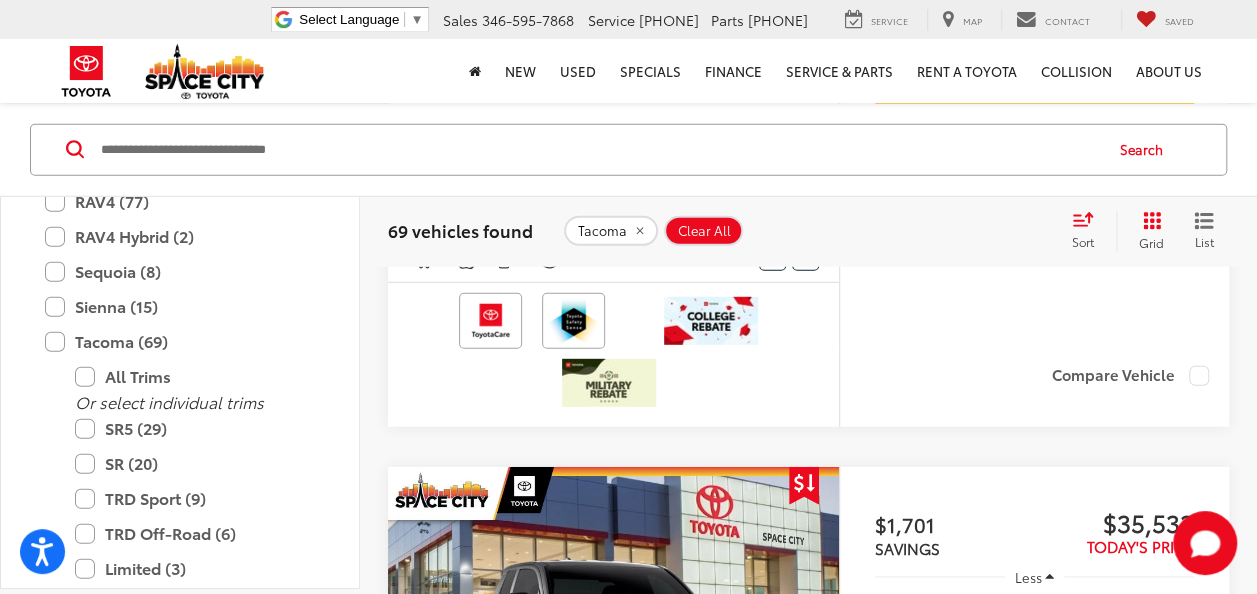 scroll, scrollTop: 2682, scrollLeft: 0, axis: vertical 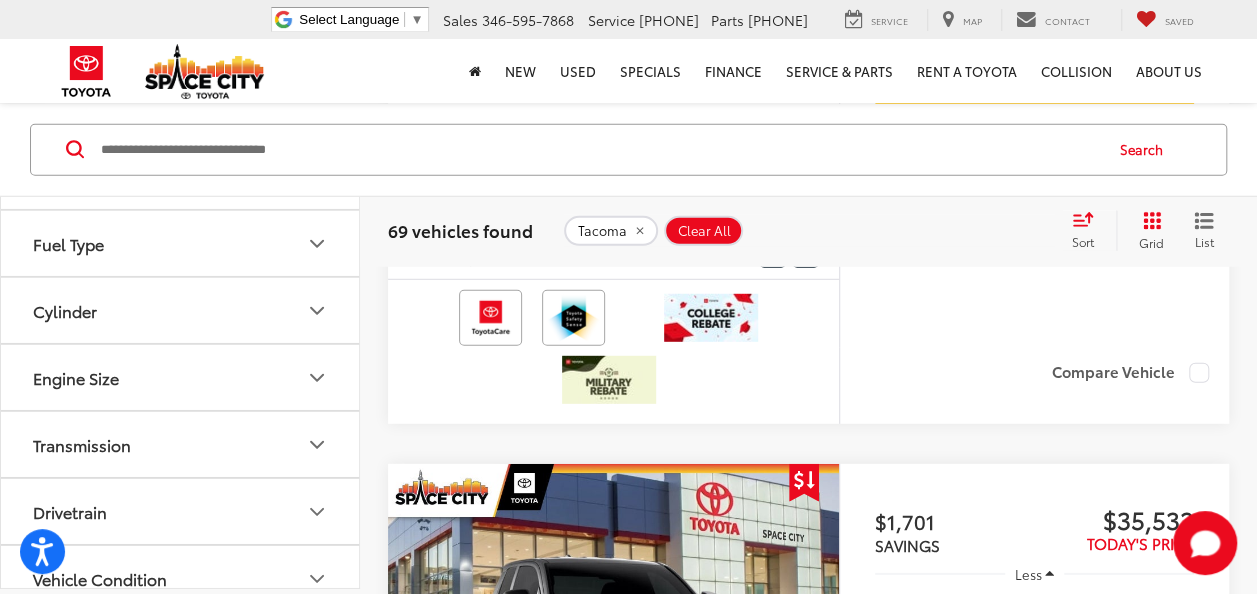 click 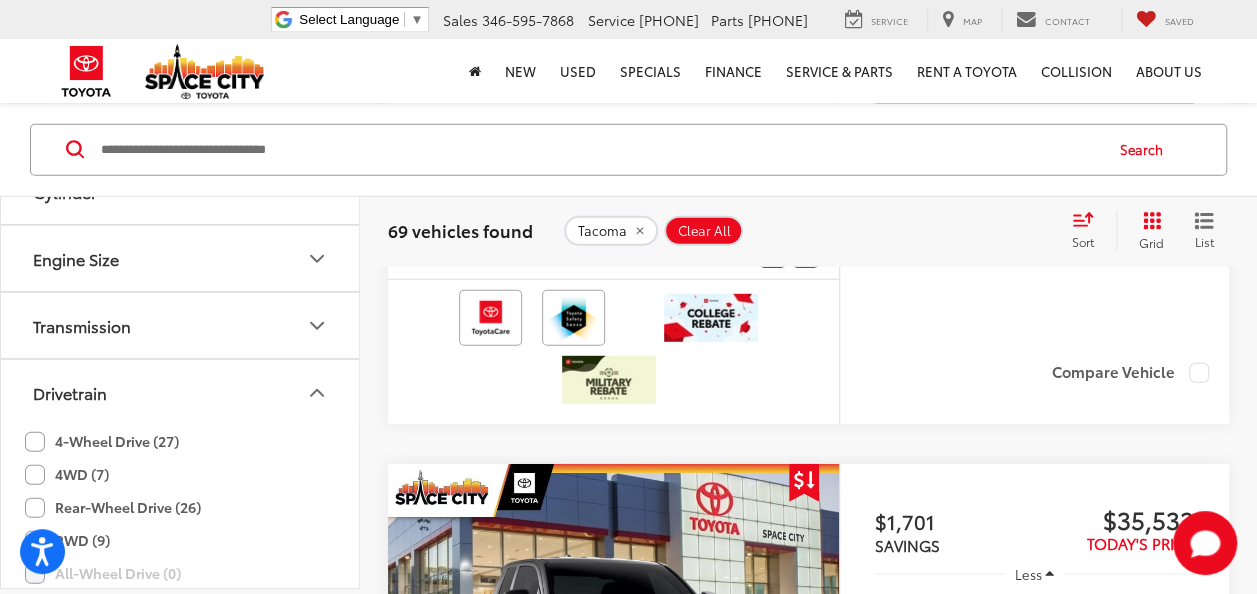 scroll, scrollTop: 2001, scrollLeft: 0, axis: vertical 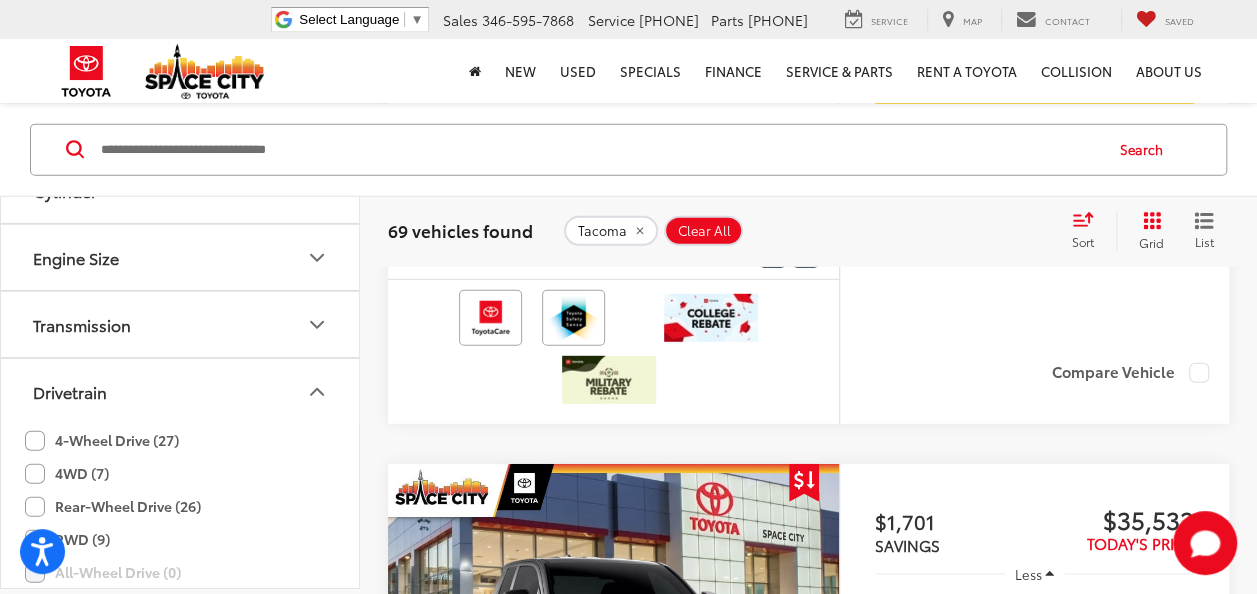 click on "4WD (7)" 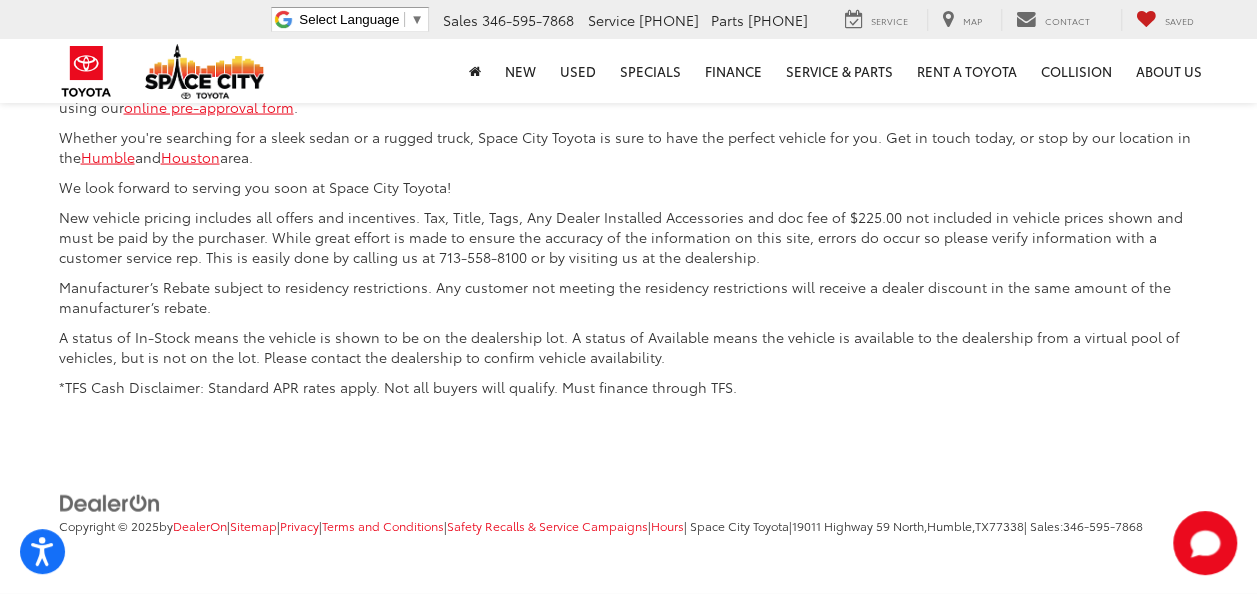 scroll, scrollTop: 9428, scrollLeft: 0, axis: vertical 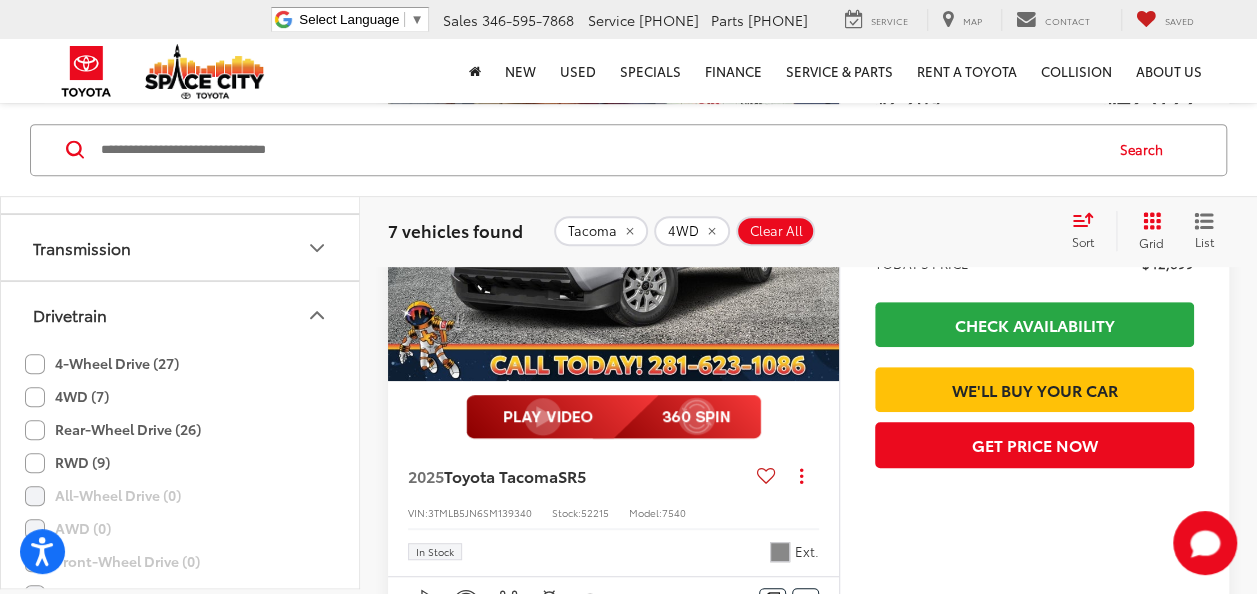 click on "4-Wheel Drive (27)" 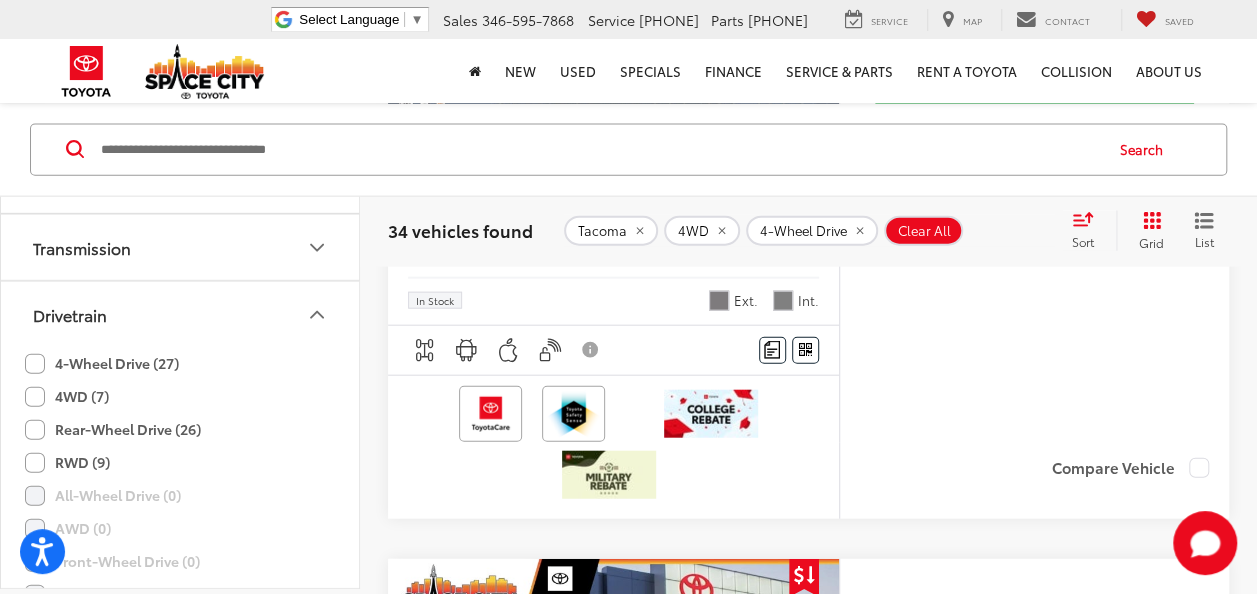 scroll, scrollTop: 5966, scrollLeft: 0, axis: vertical 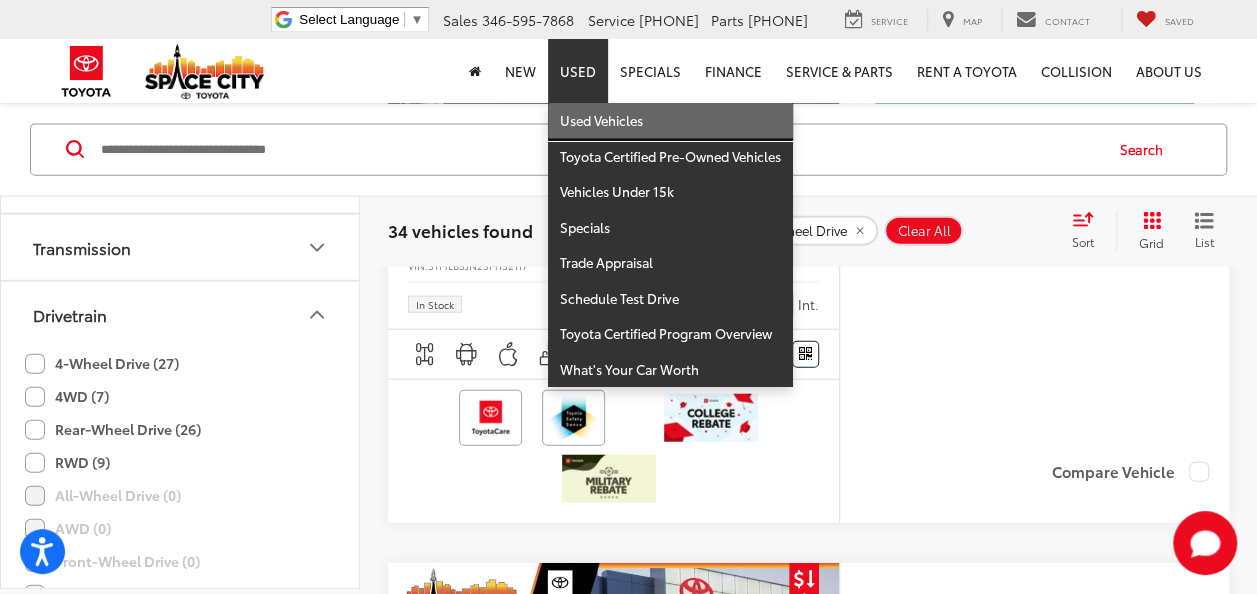 click on "Used Vehicles" at bounding box center (670, 121) 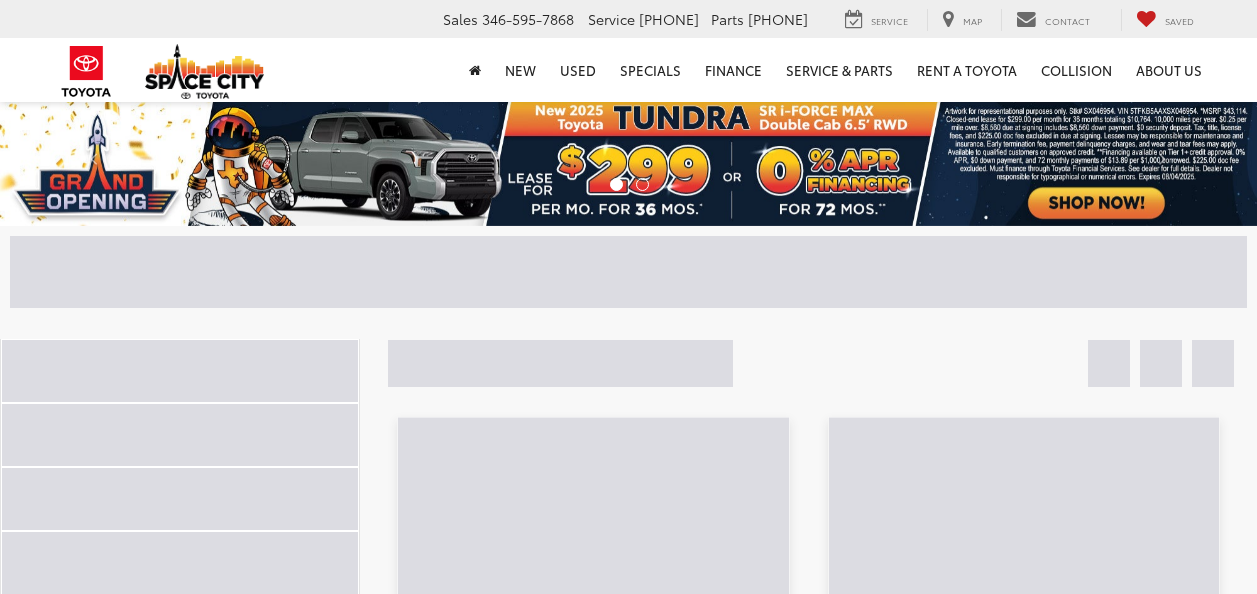 scroll, scrollTop: 0, scrollLeft: 0, axis: both 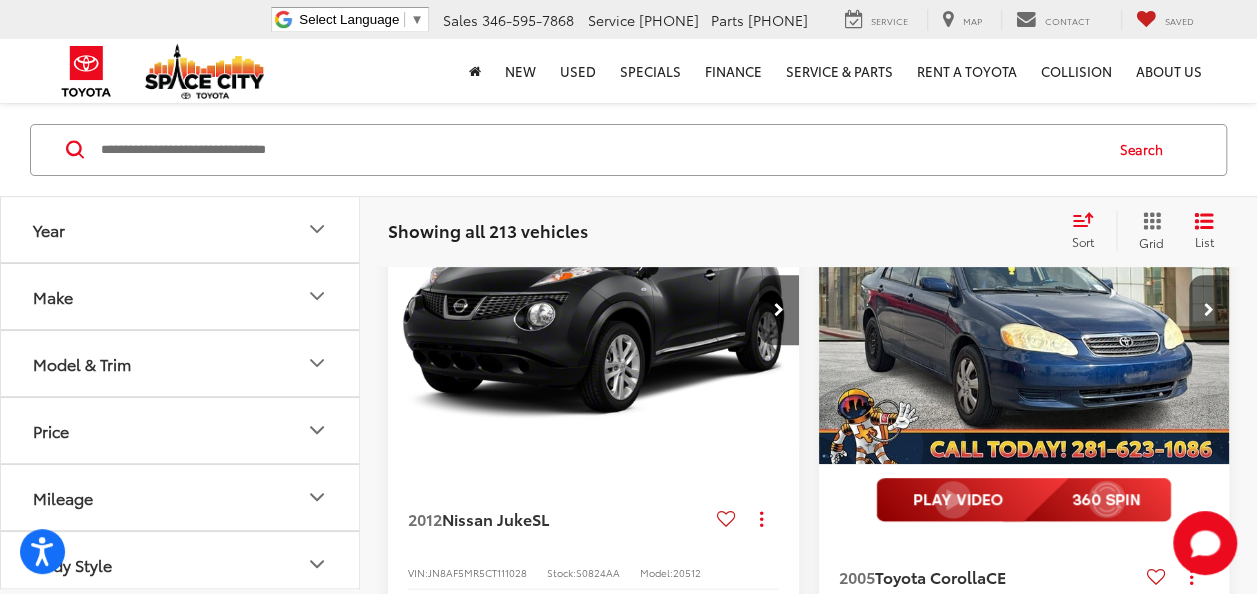 click 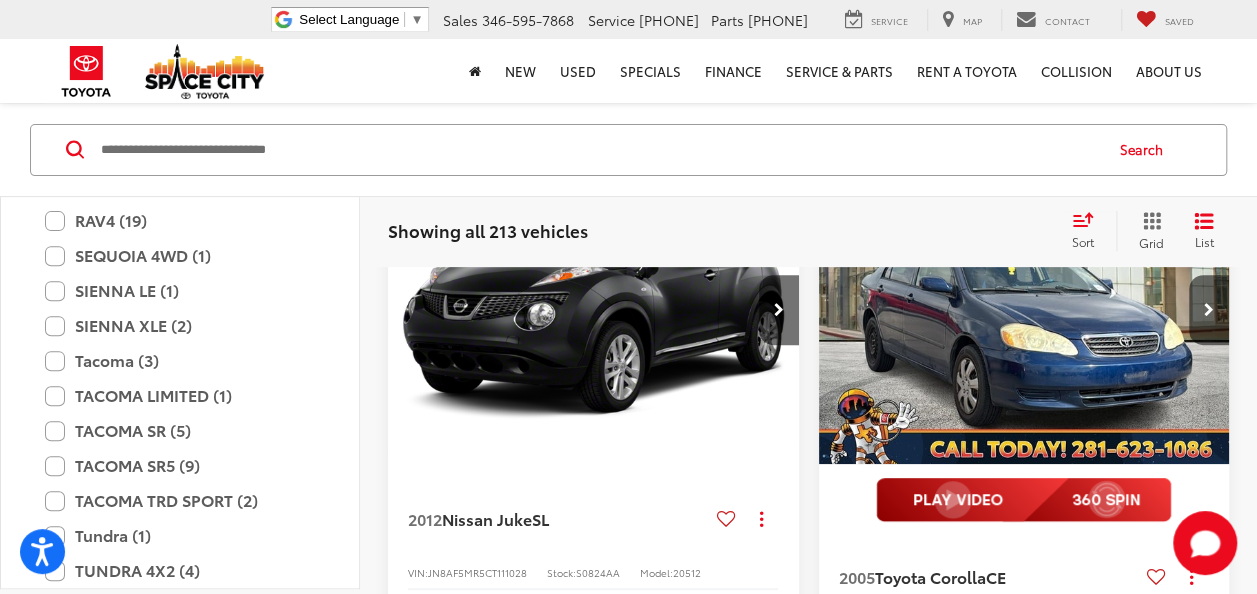 scroll, scrollTop: 2771, scrollLeft: 0, axis: vertical 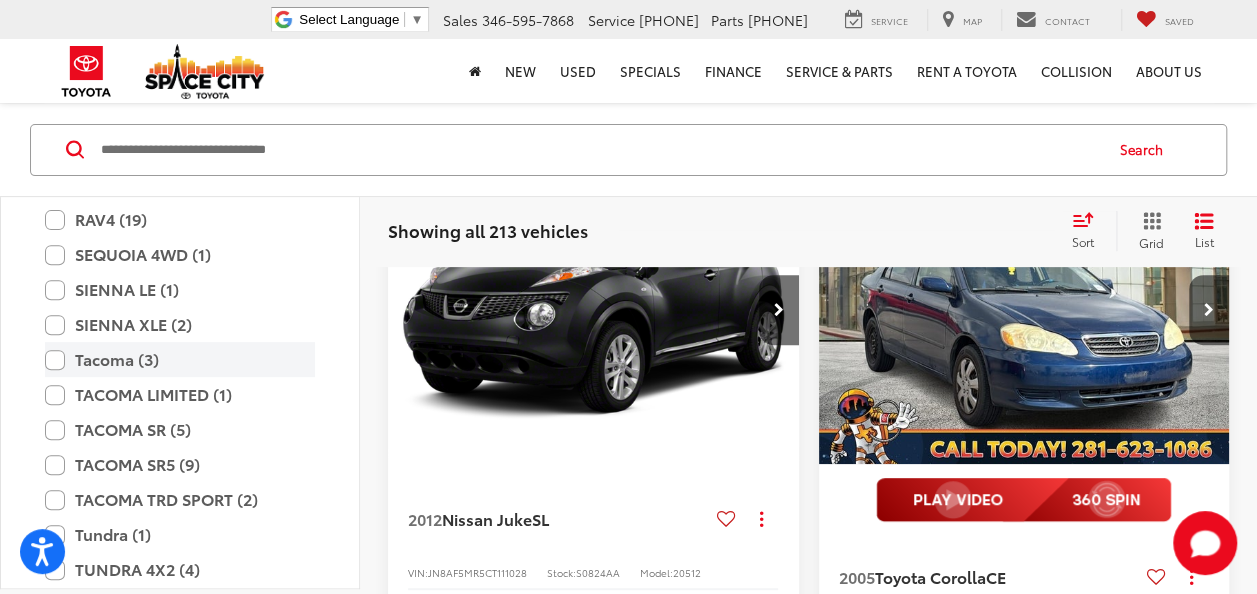 click on "Tacoma (3)" at bounding box center [180, 359] 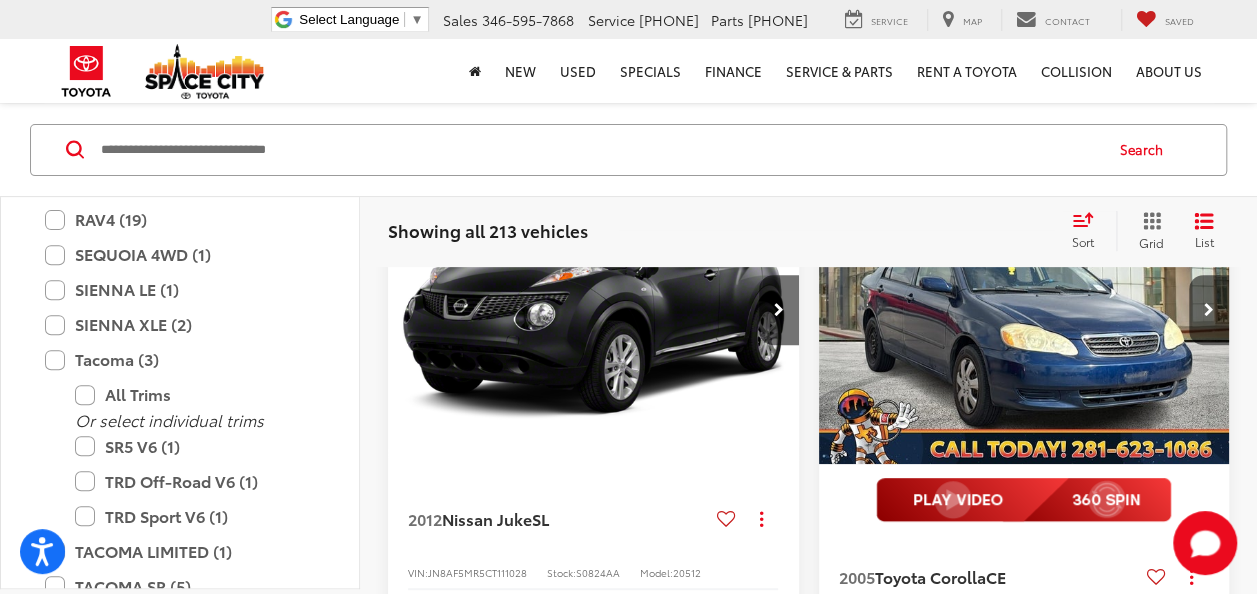 scroll, scrollTop: 3908, scrollLeft: 0, axis: vertical 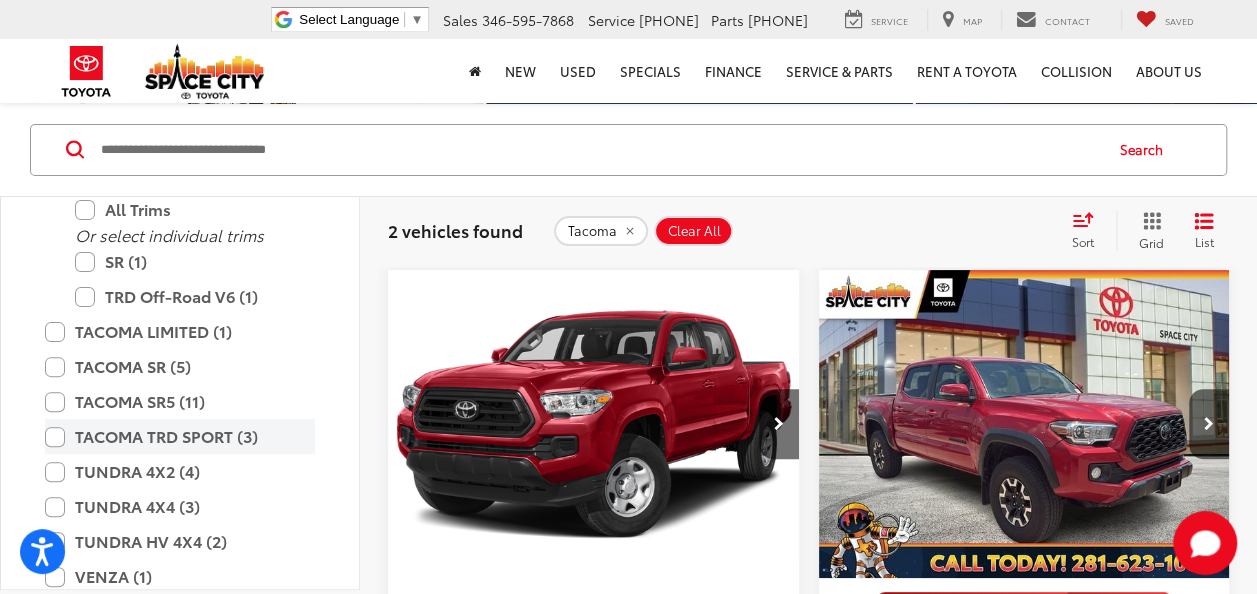 click on "TACOMA TRD SPORT (3)" at bounding box center (180, 436) 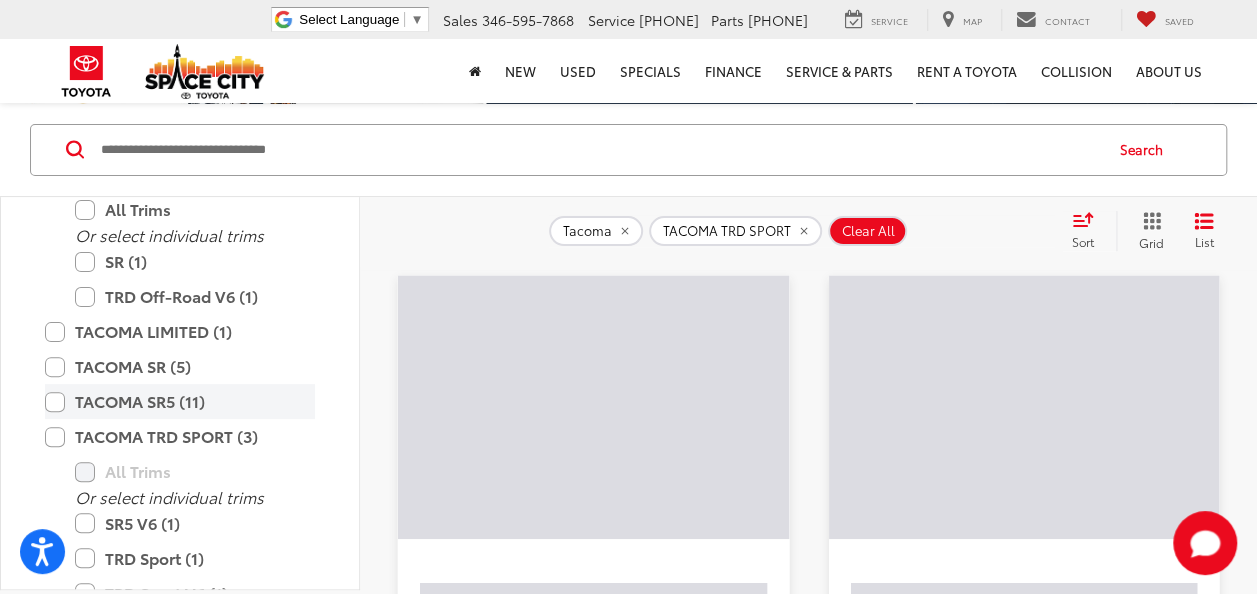 click on "TACOMA SR5 (11)" at bounding box center [180, 401] 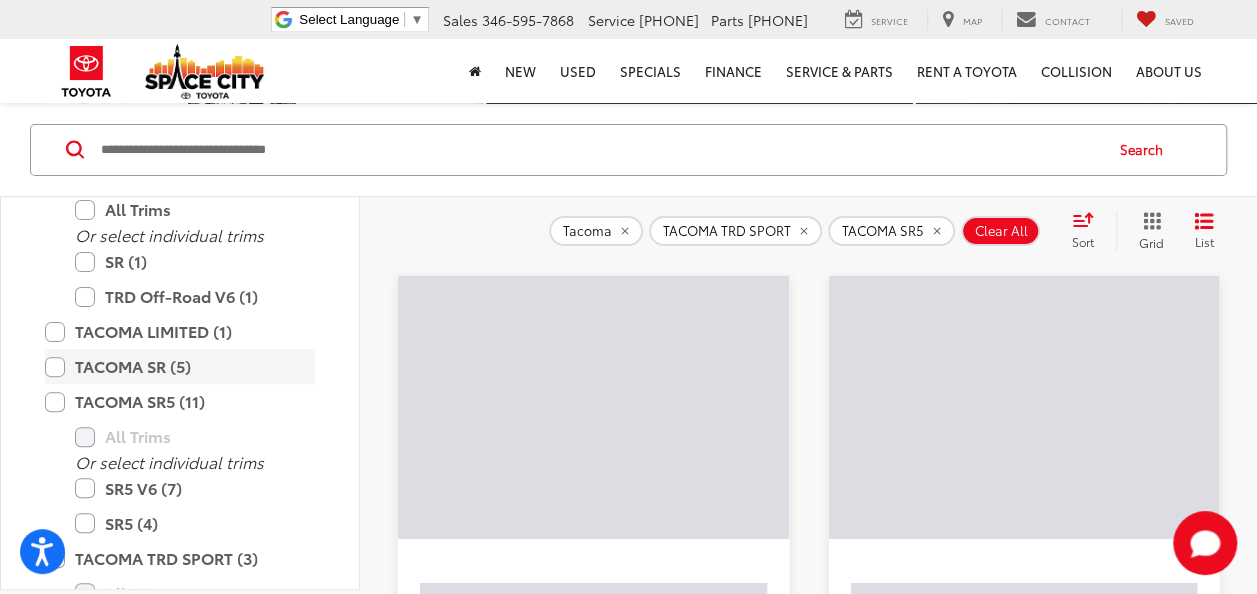 click on "TACOMA SR (5)" at bounding box center [180, 366] 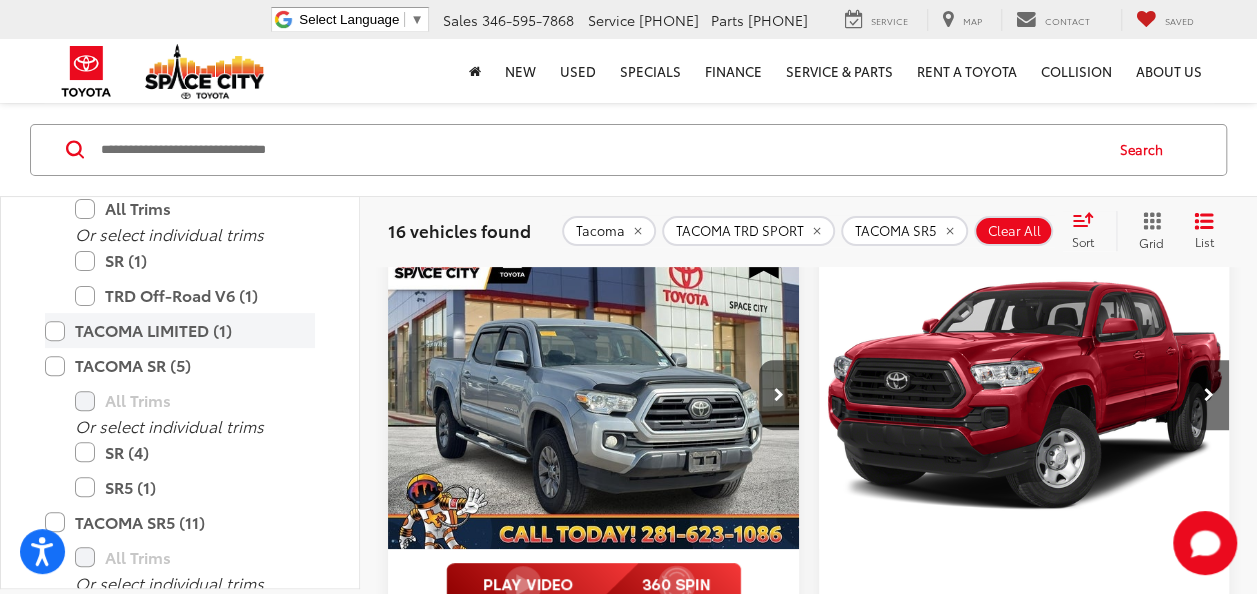 click on "TACOMA LIMITED (1)" at bounding box center [180, 330] 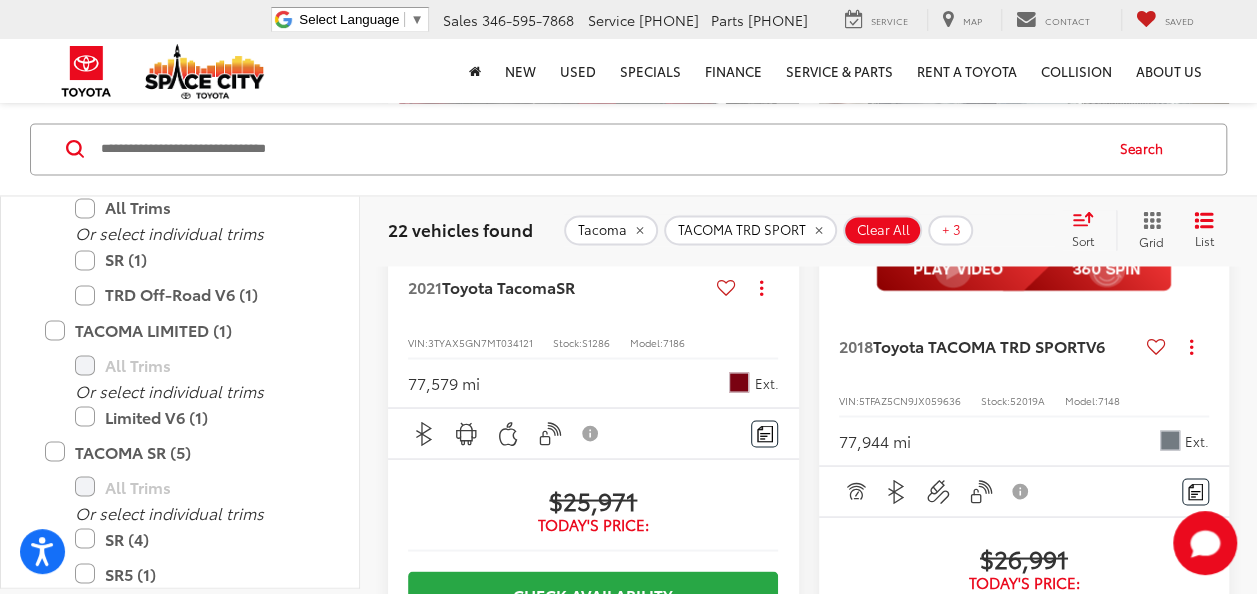 scroll, scrollTop: 1576, scrollLeft: 0, axis: vertical 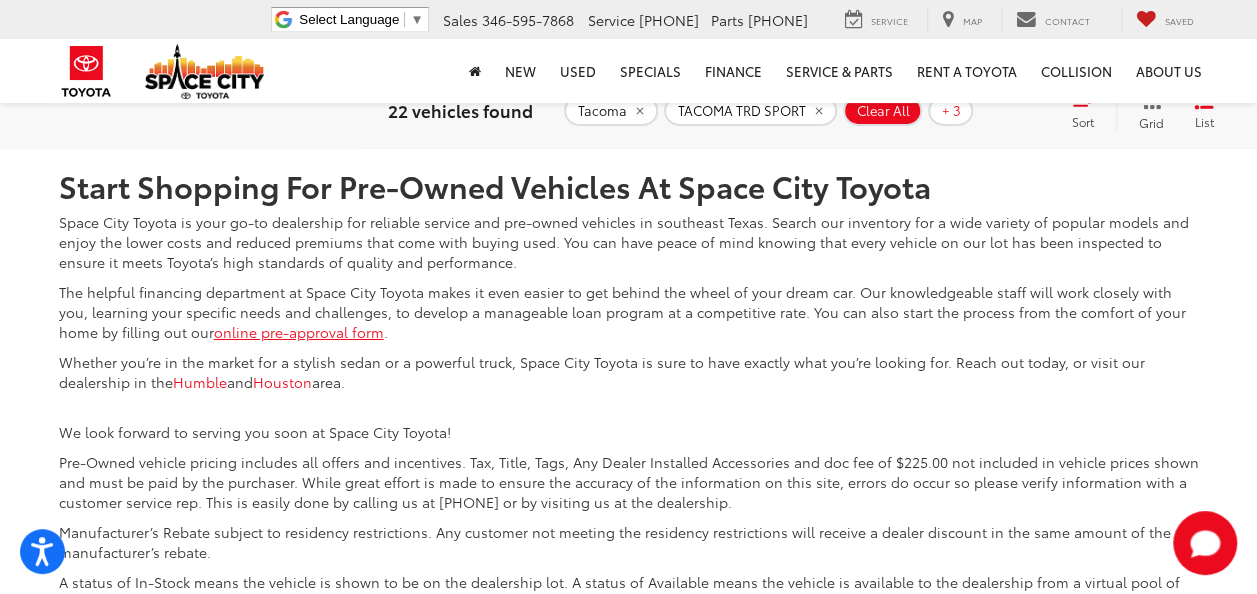 click on "2" at bounding box center [973, 0] 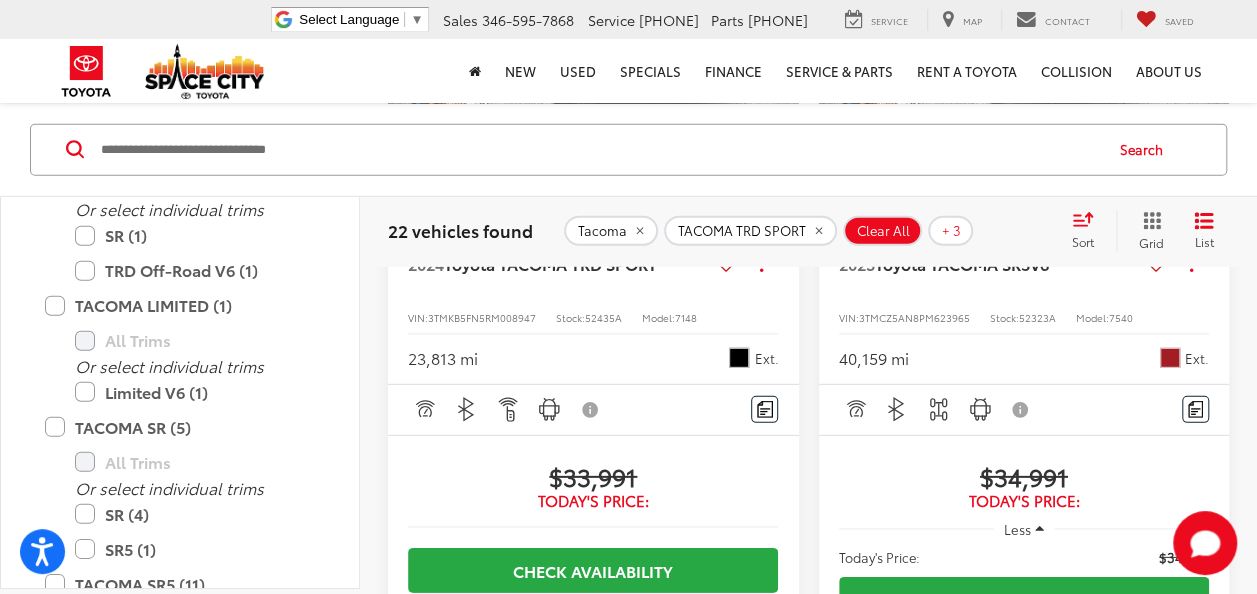 scroll, scrollTop: 2762, scrollLeft: 0, axis: vertical 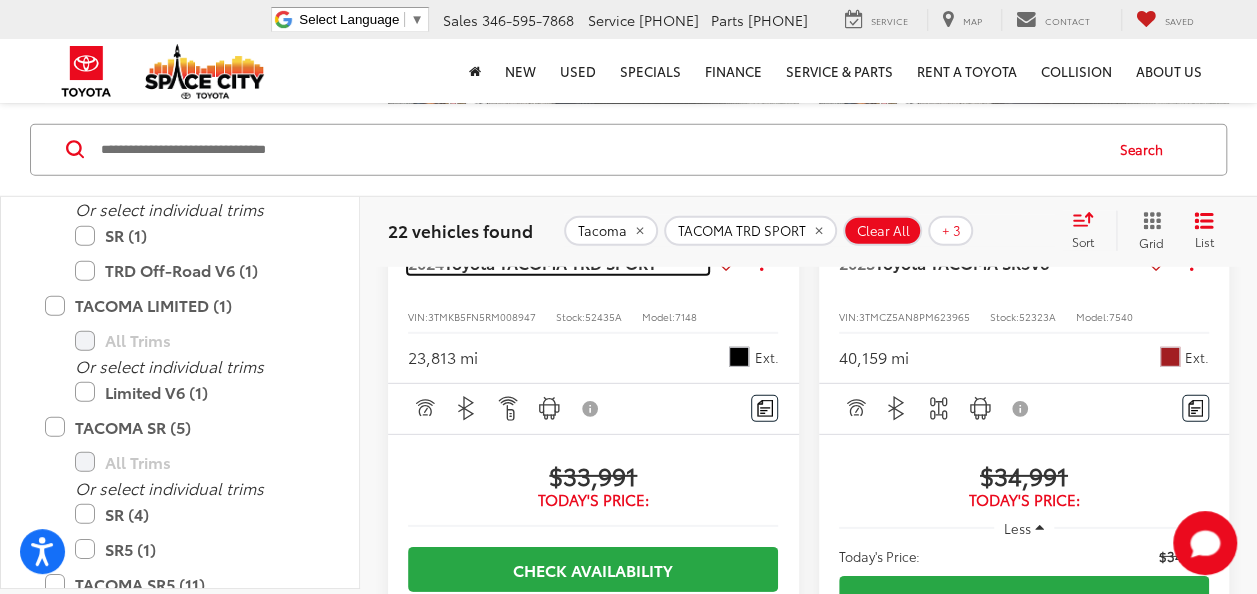 click on "Toyota TACOMA TRD SPORT" at bounding box center (550, 262) 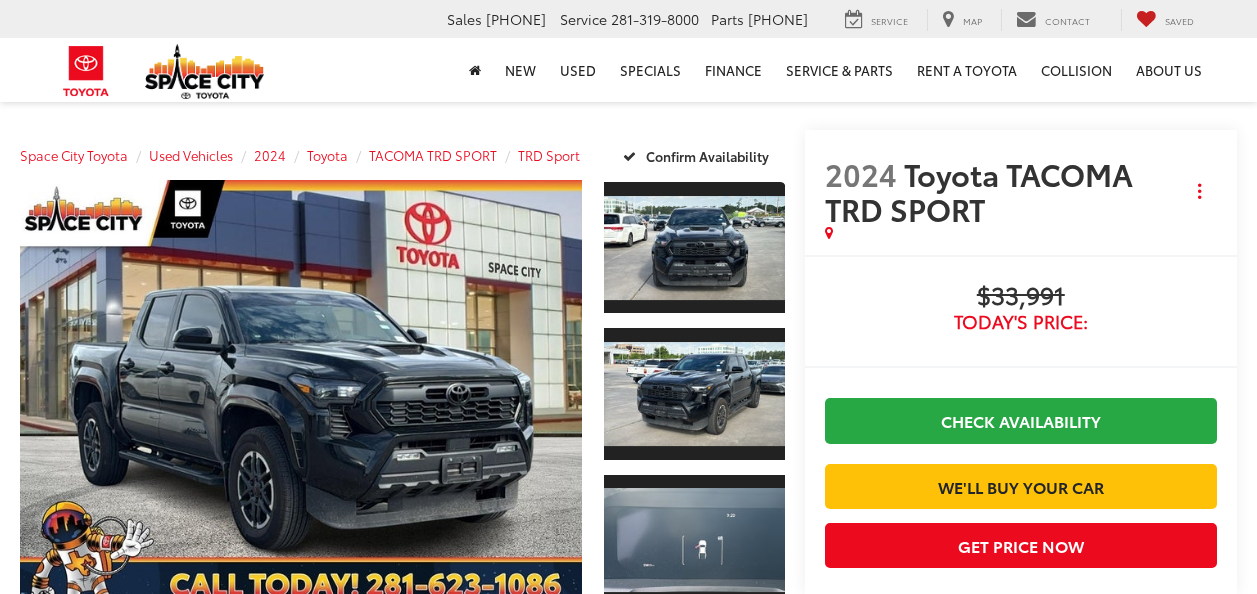 scroll, scrollTop: 0, scrollLeft: 0, axis: both 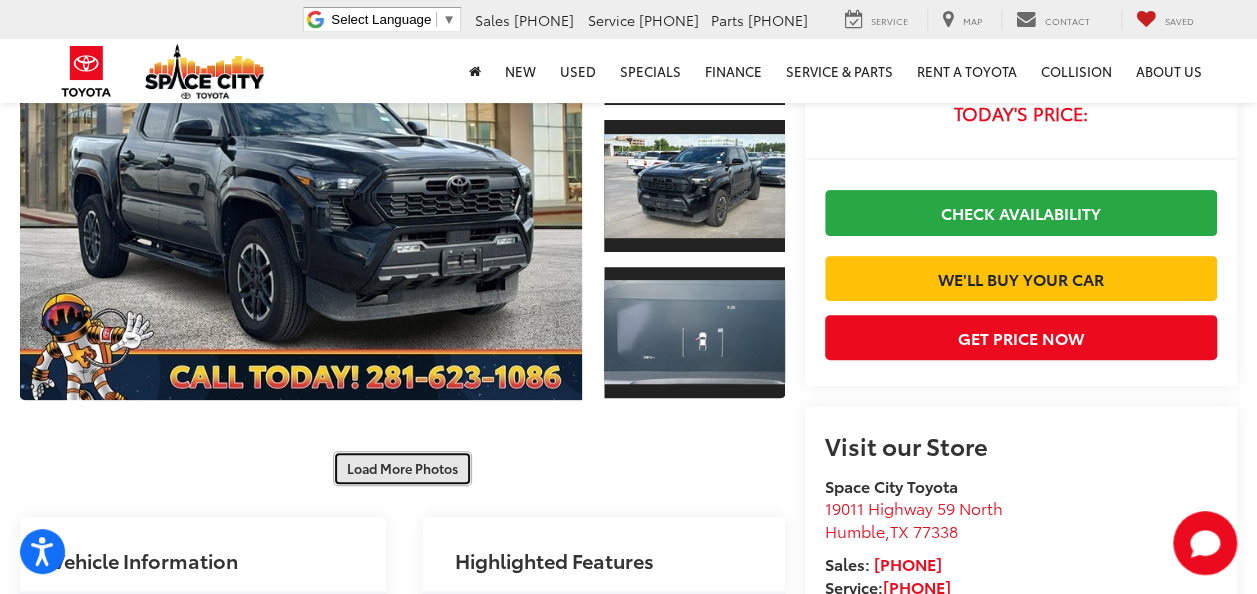 click on "Load More Photos" at bounding box center [402, 468] 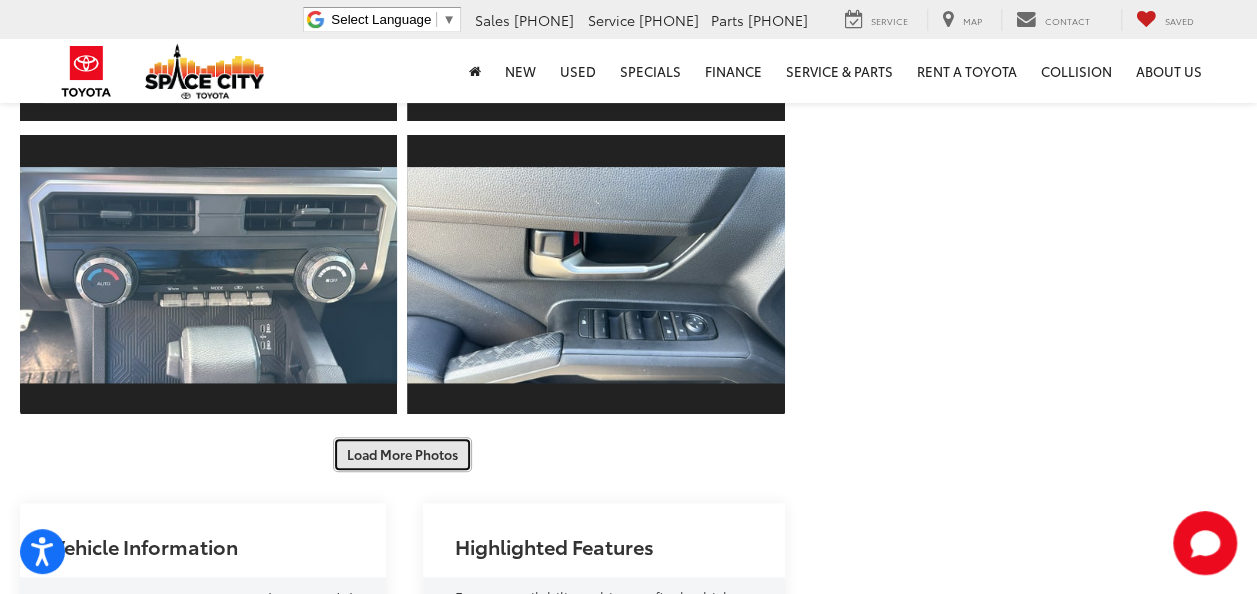 scroll, scrollTop: 802, scrollLeft: 0, axis: vertical 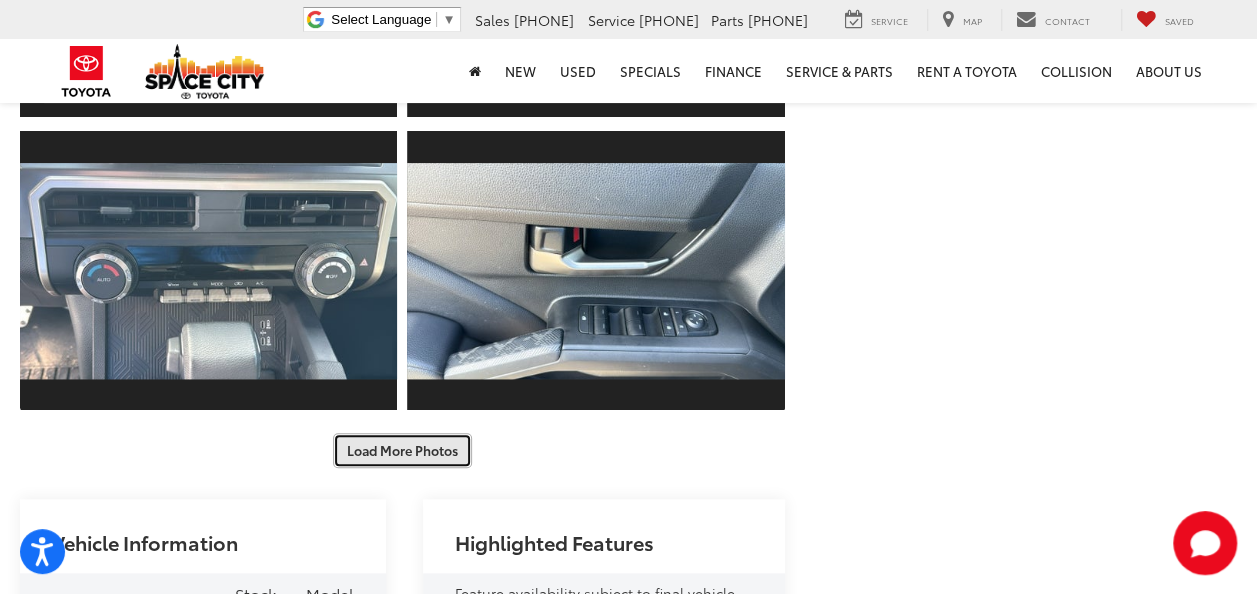 click on "Load More Photos" at bounding box center (402, 450) 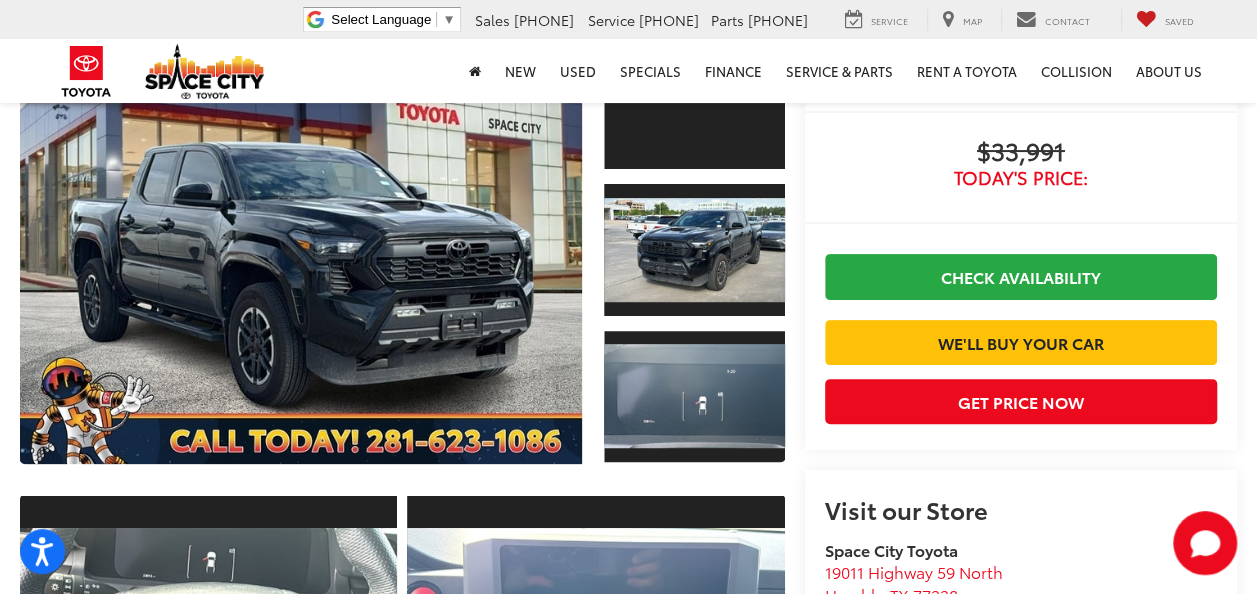 scroll, scrollTop: 0, scrollLeft: 0, axis: both 